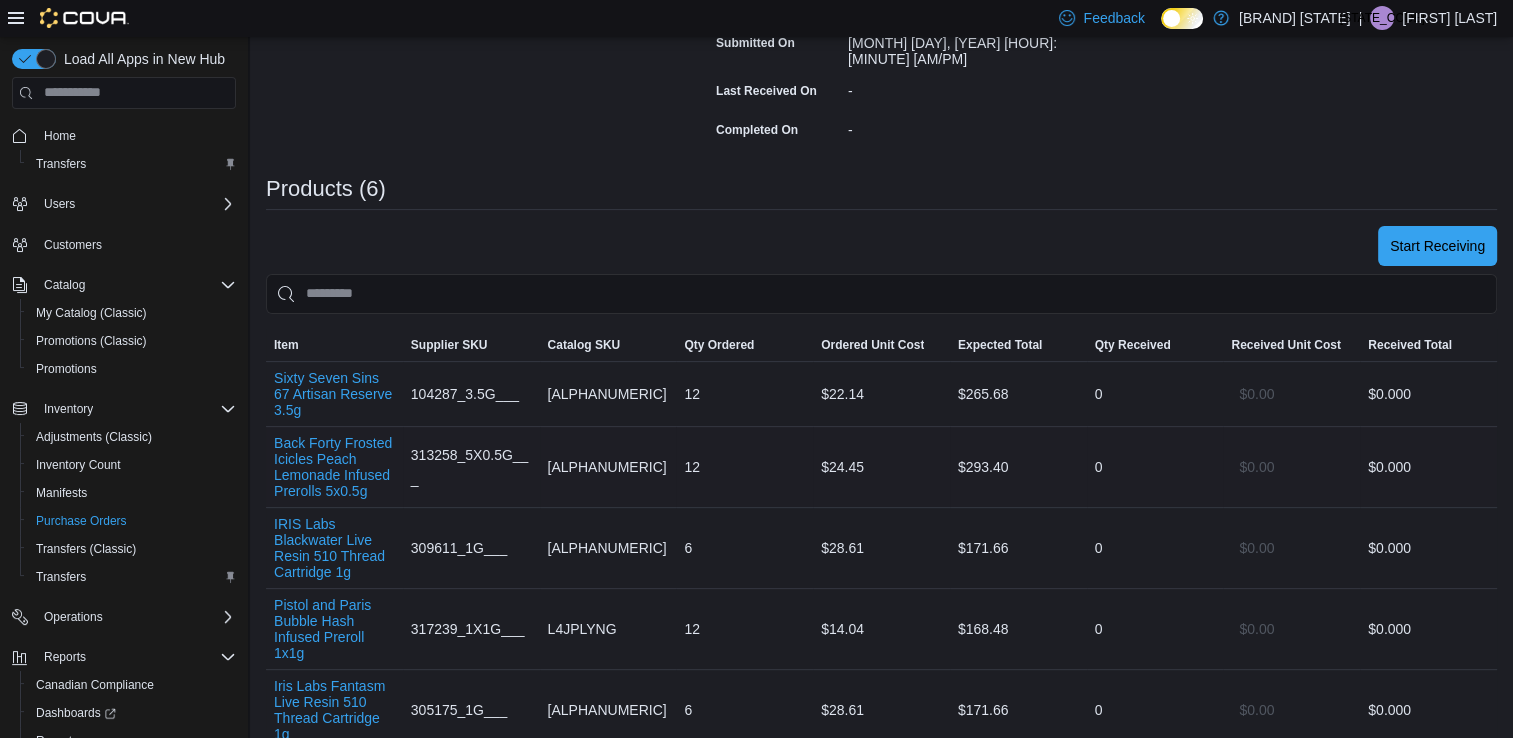 scroll, scrollTop: 426, scrollLeft: 0, axis: vertical 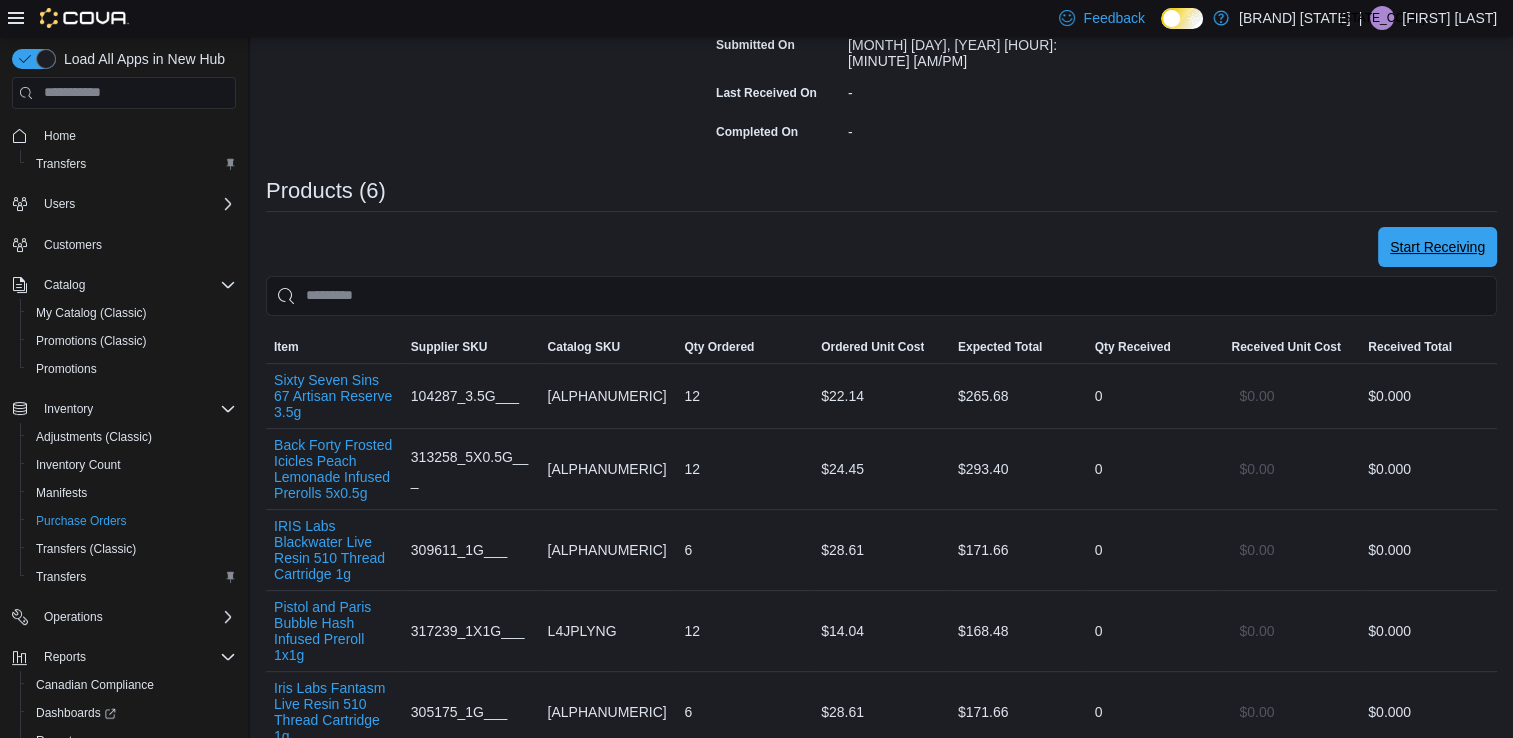 click on "Start Receiving" at bounding box center [1437, 247] 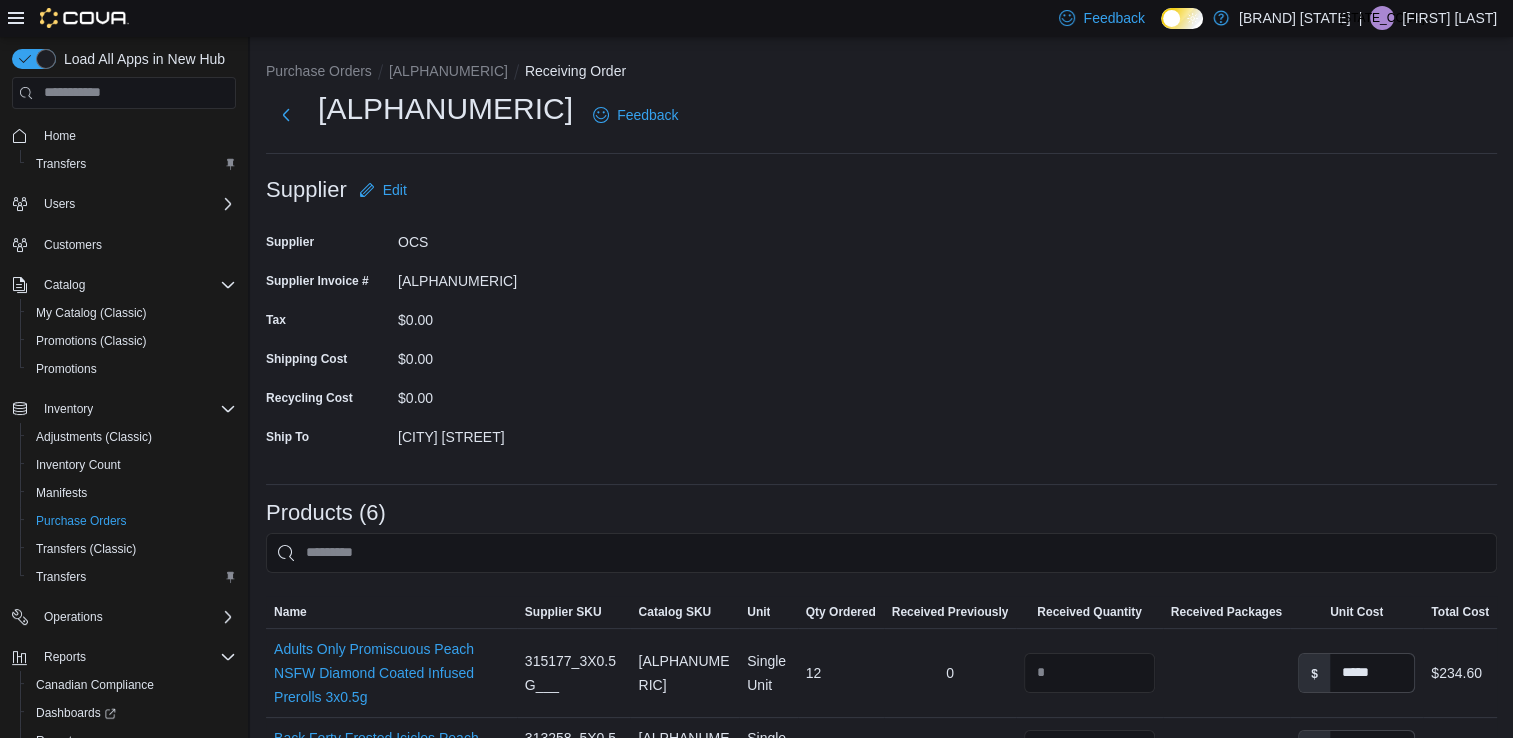 scroll, scrollTop: 620, scrollLeft: 0, axis: vertical 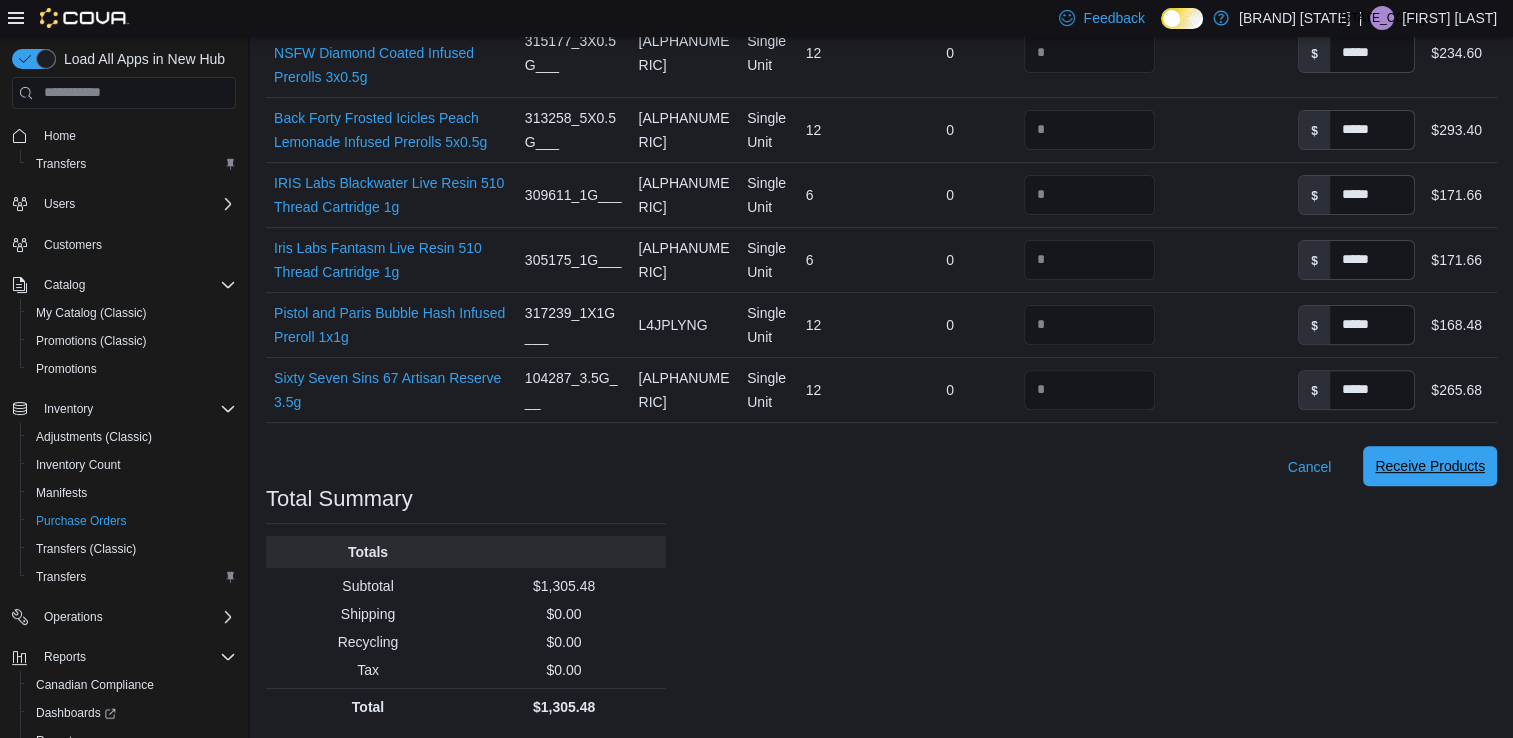 click on "Receive Products" at bounding box center [1430, 466] 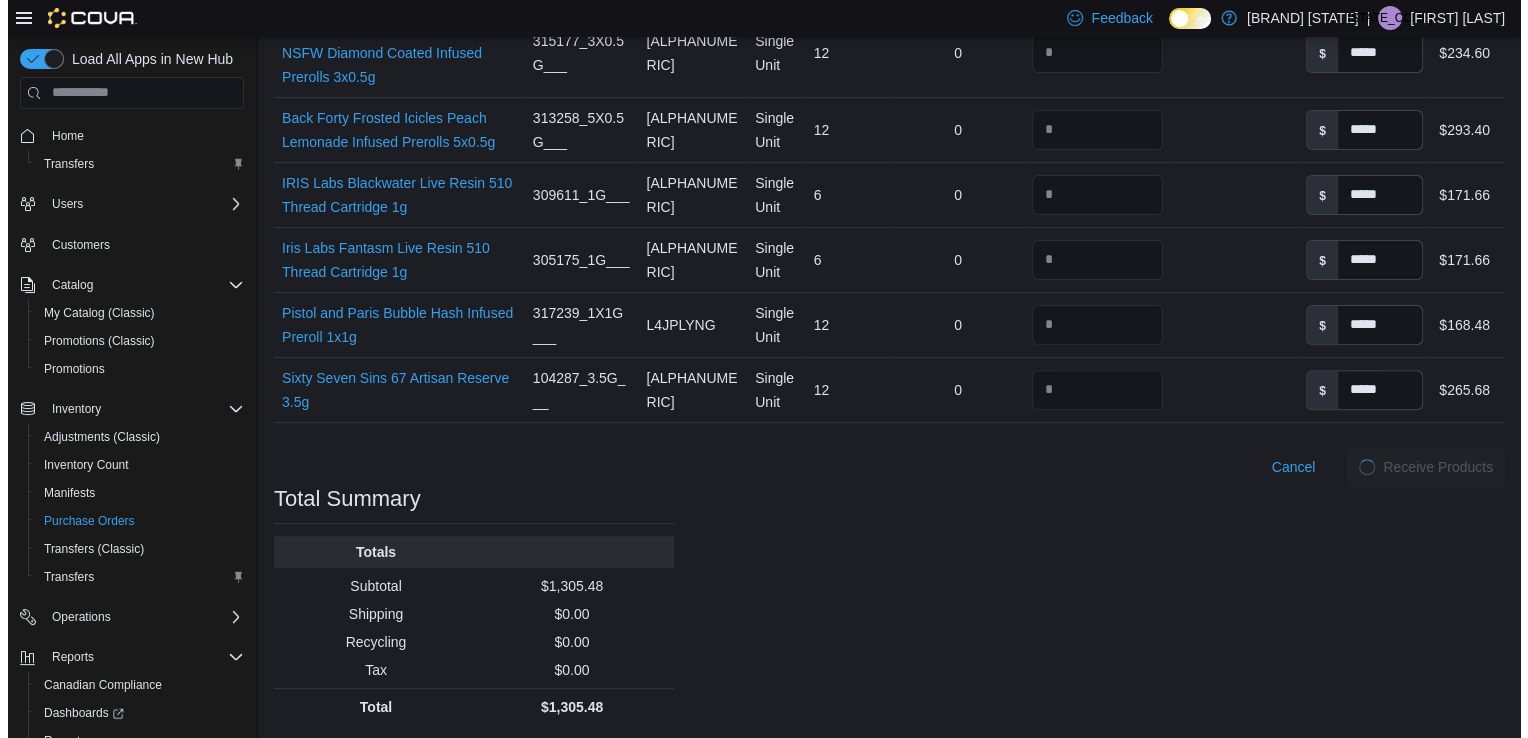 scroll, scrollTop: 0, scrollLeft: 0, axis: both 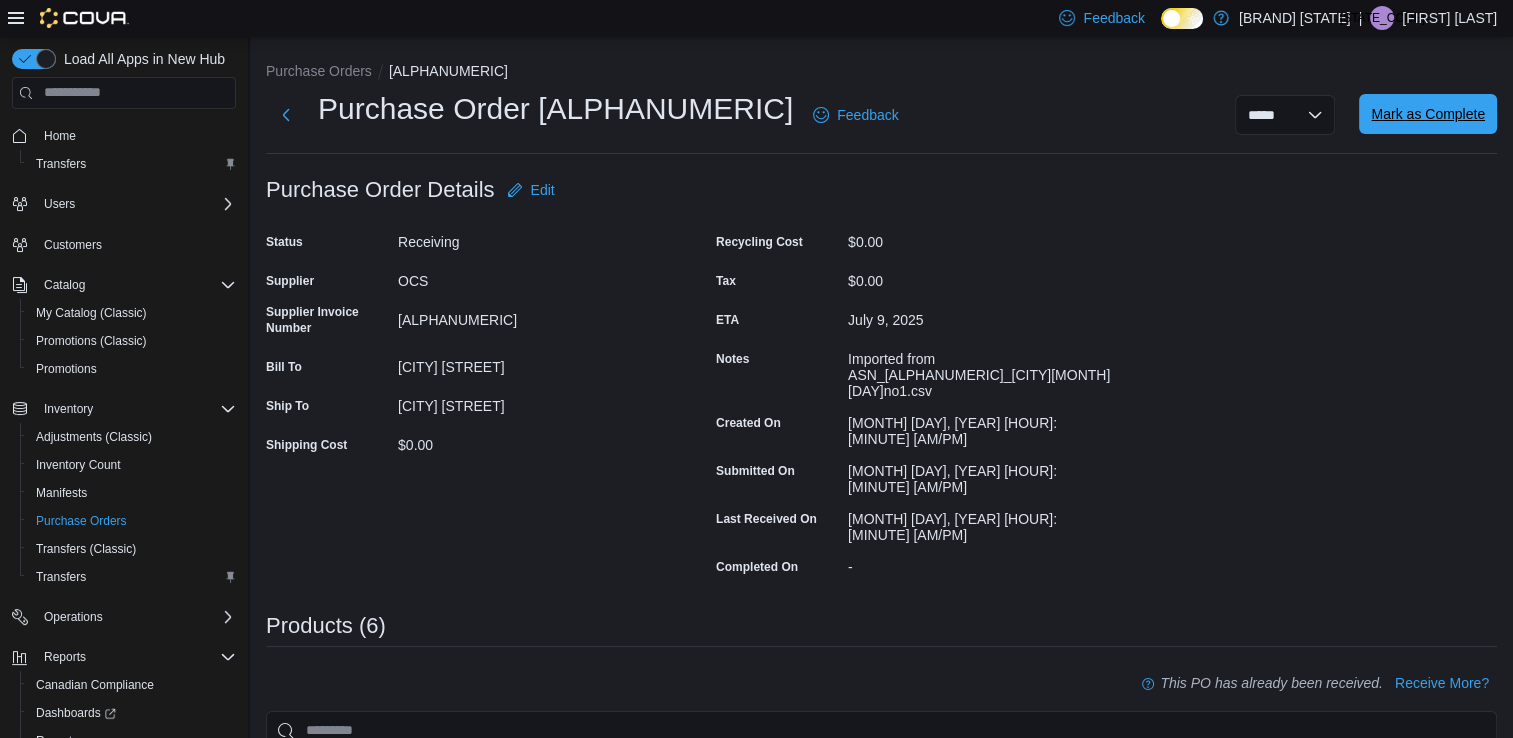 click on "Mark as Complete" at bounding box center [1428, 114] 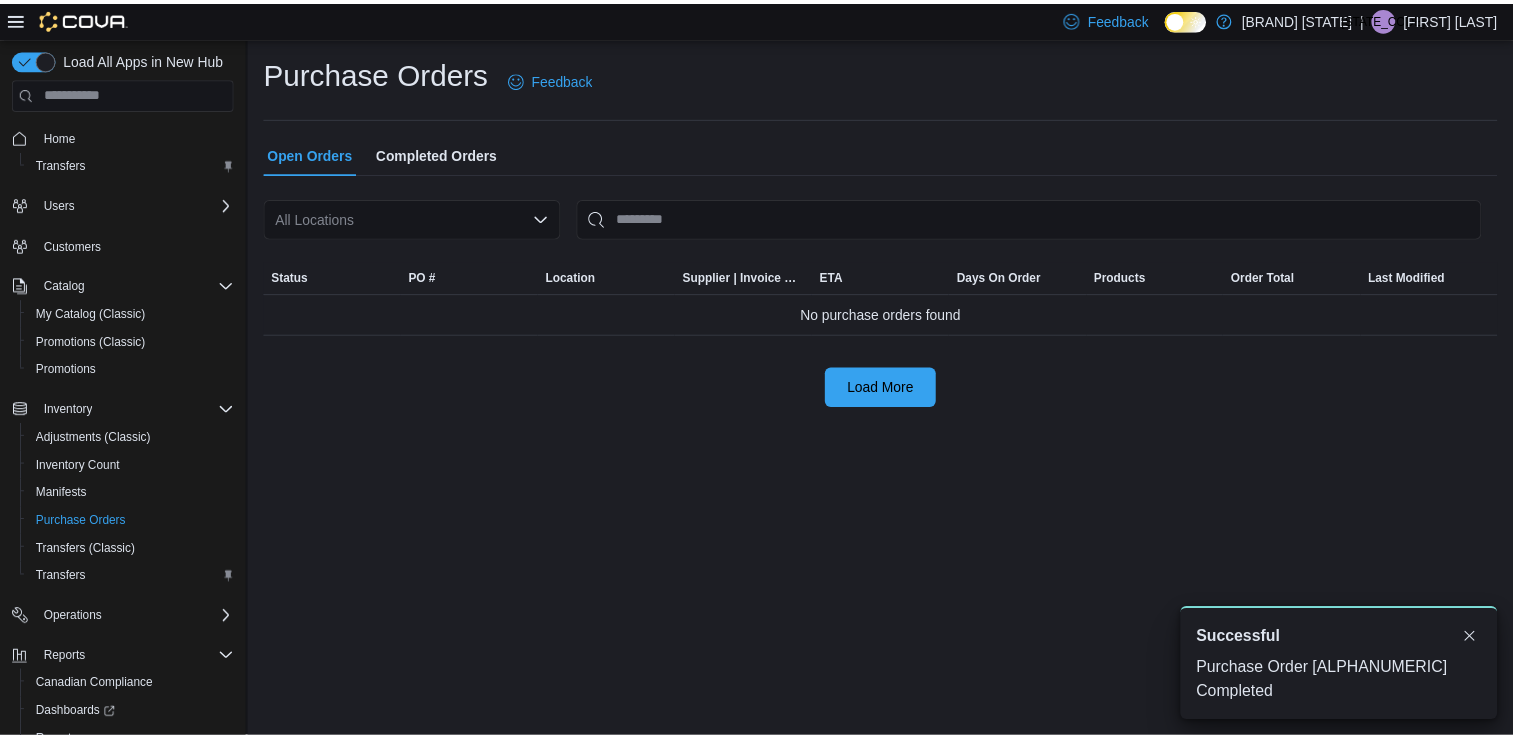 scroll, scrollTop: 0, scrollLeft: 0, axis: both 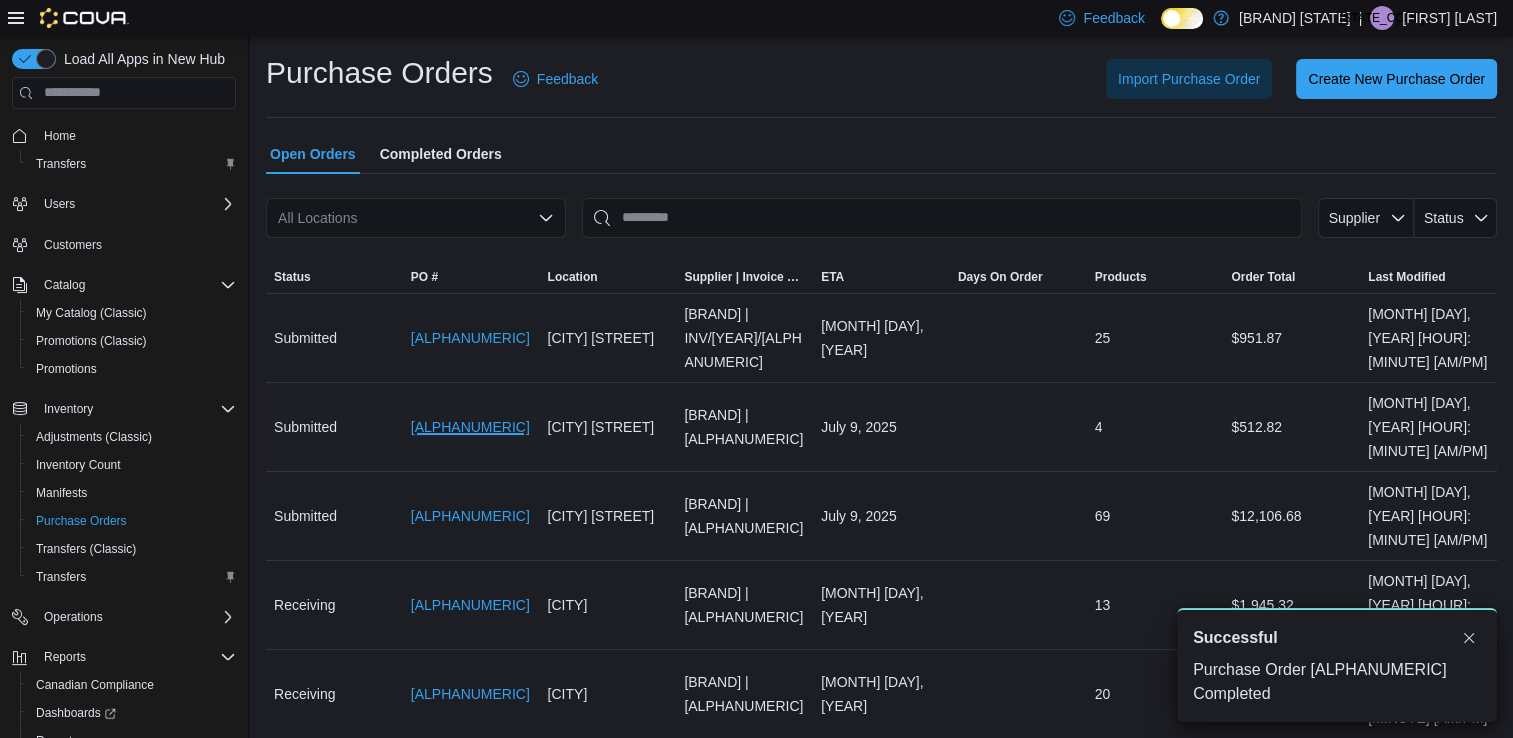 click on "PO6FRF-13862" at bounding box center [470, 427] 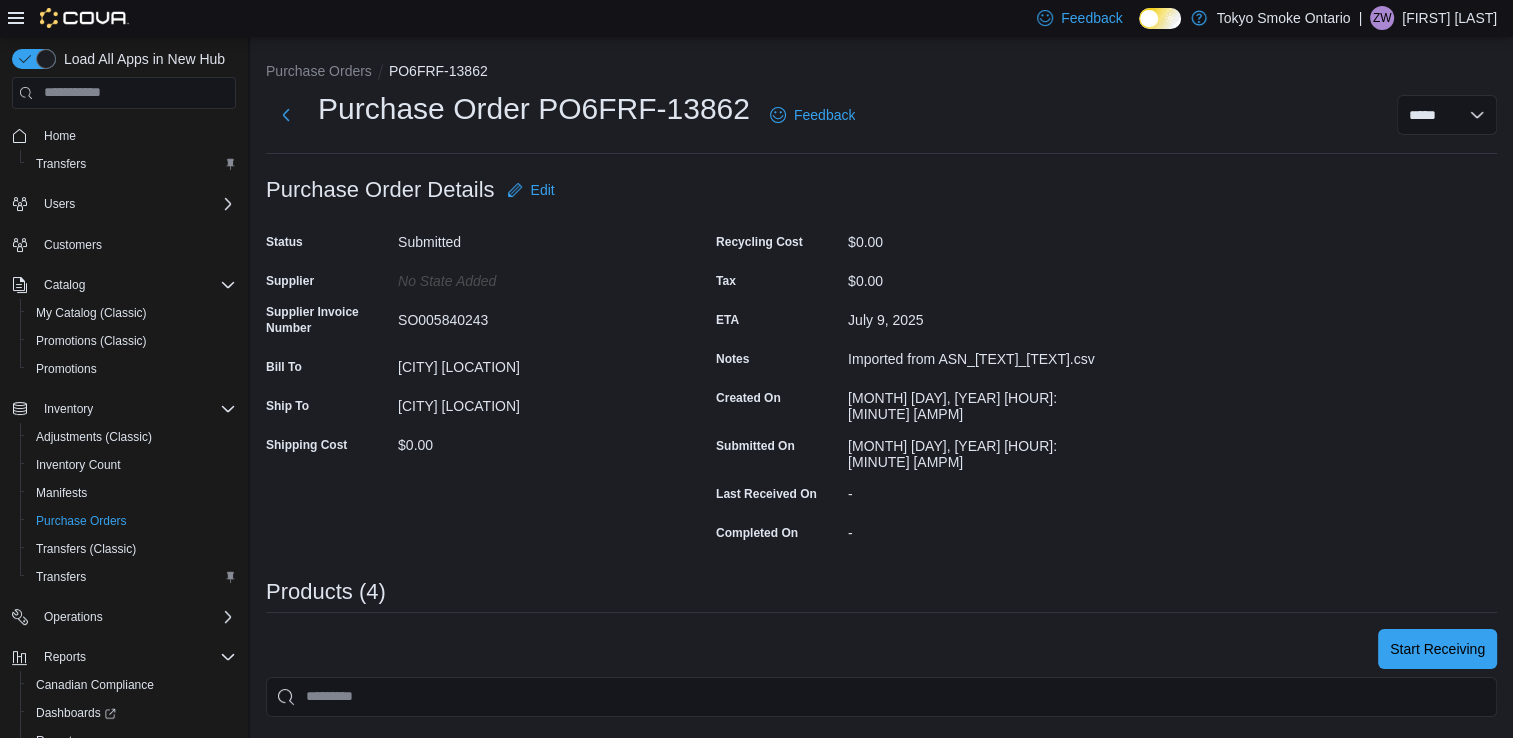 scroll, scrollTop: 454, scrollLeft: 0, axis: vertical 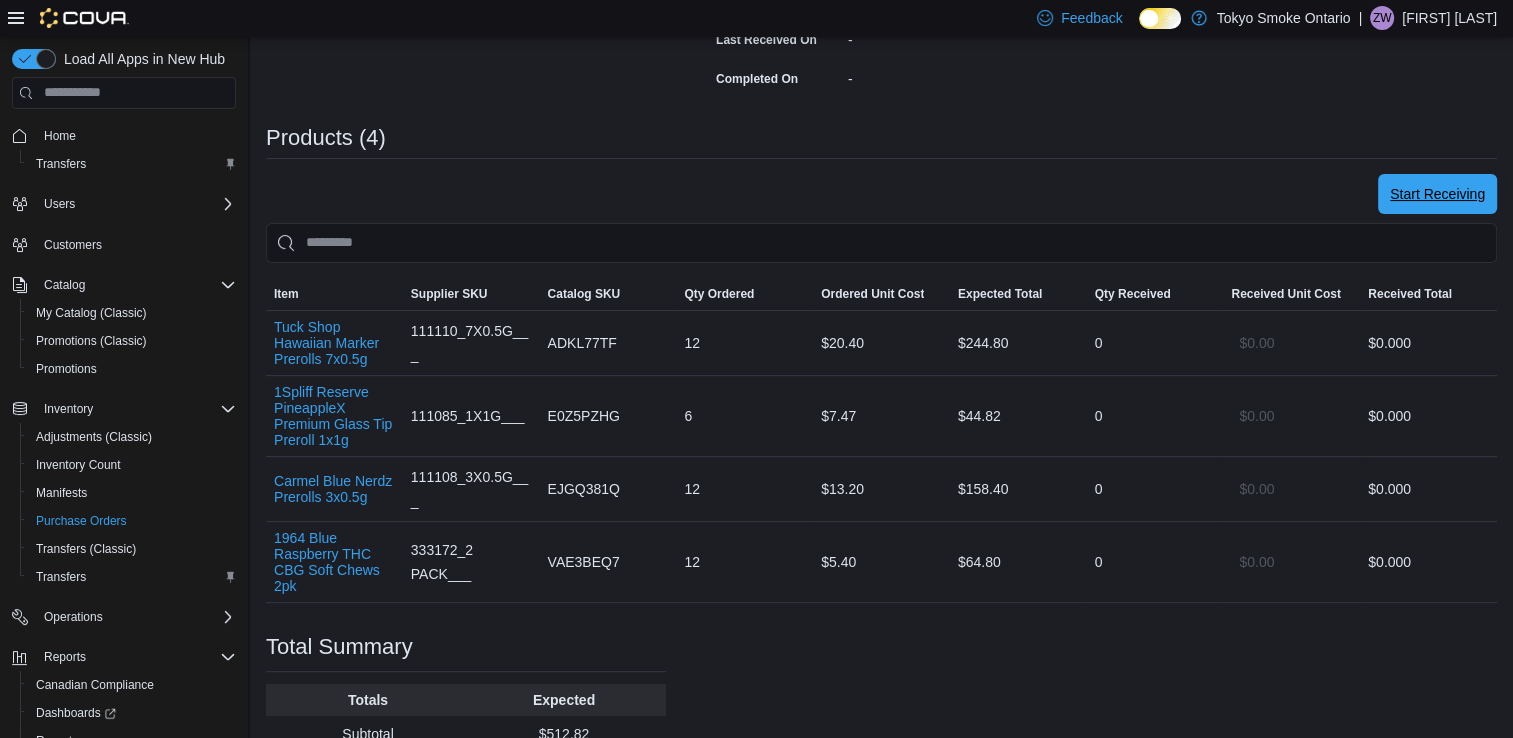 click on "Start Receiving" at bounding box center (1437, 194) 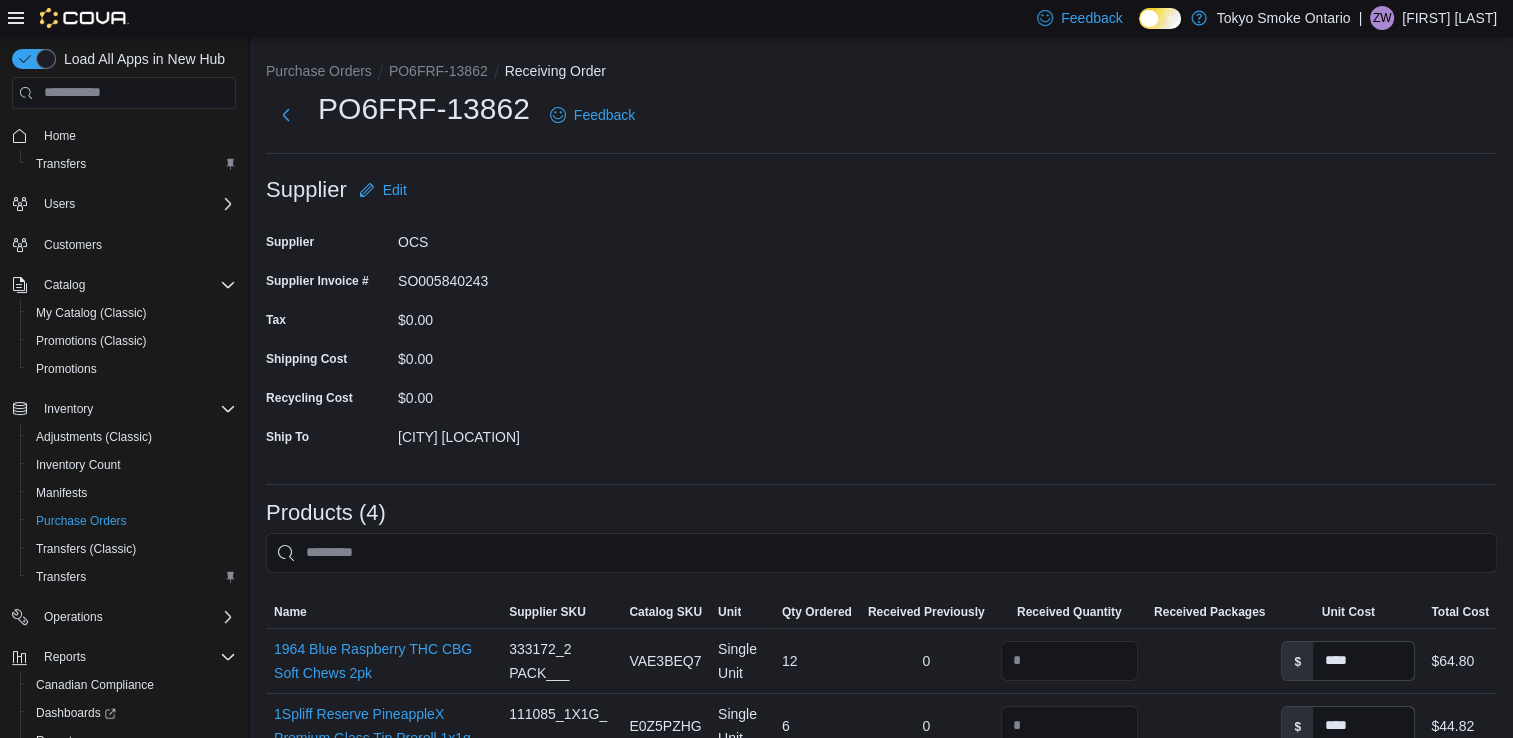 scroll, scrollTop: 467, scrollLeft: 0, axis: vertical 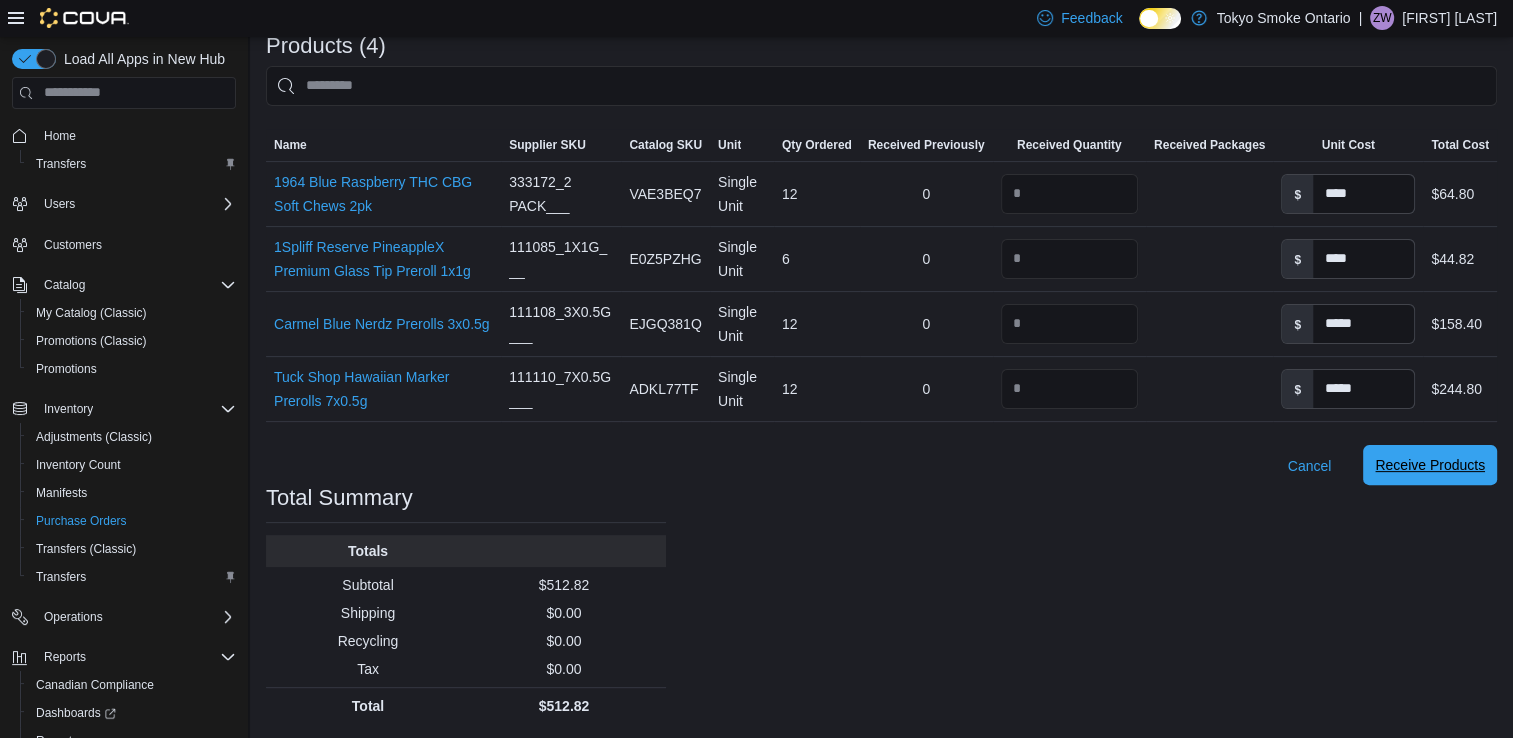 click on "Receive Products" at bounding box center [1430, 465] 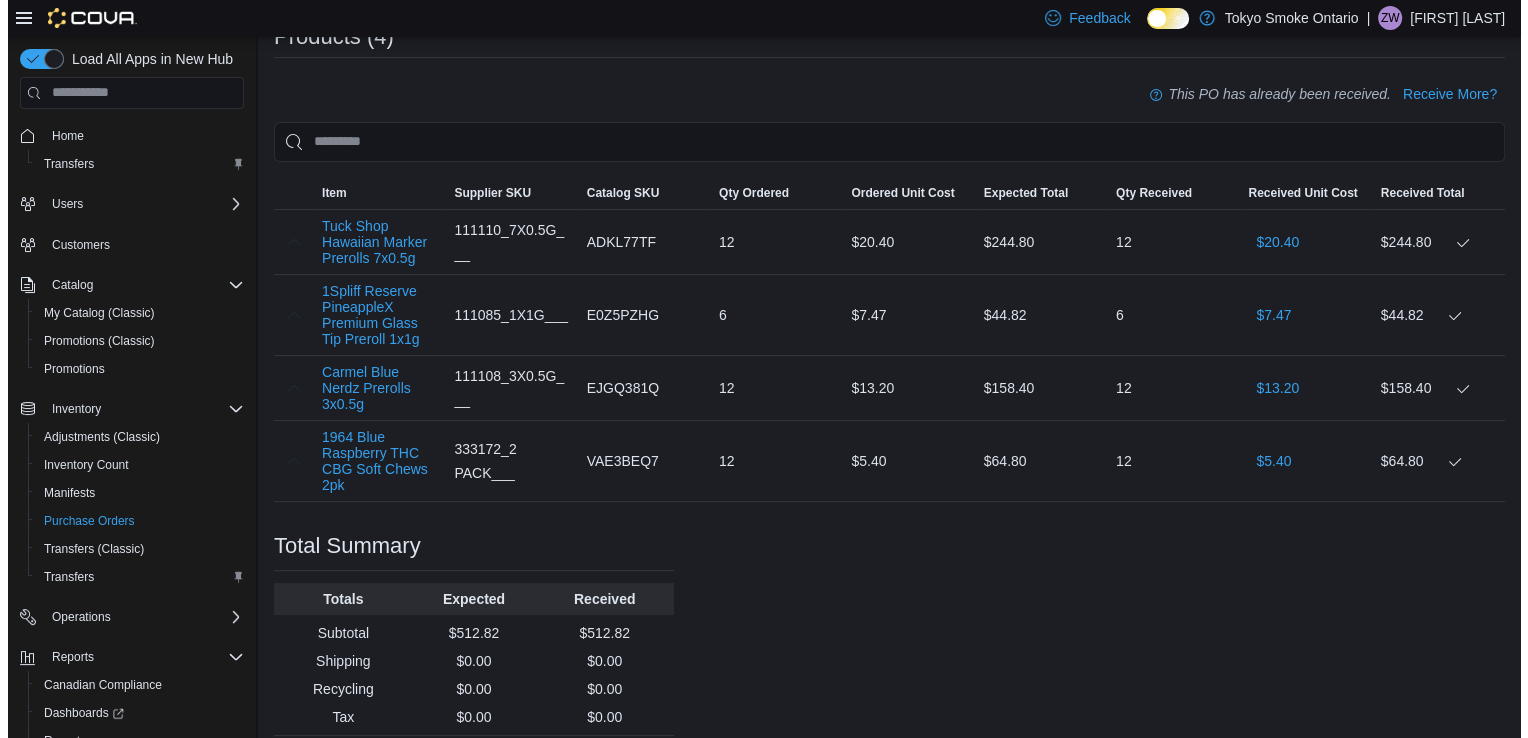 scroll, scrollTop: 0, scrollLeft: 0, axis: both 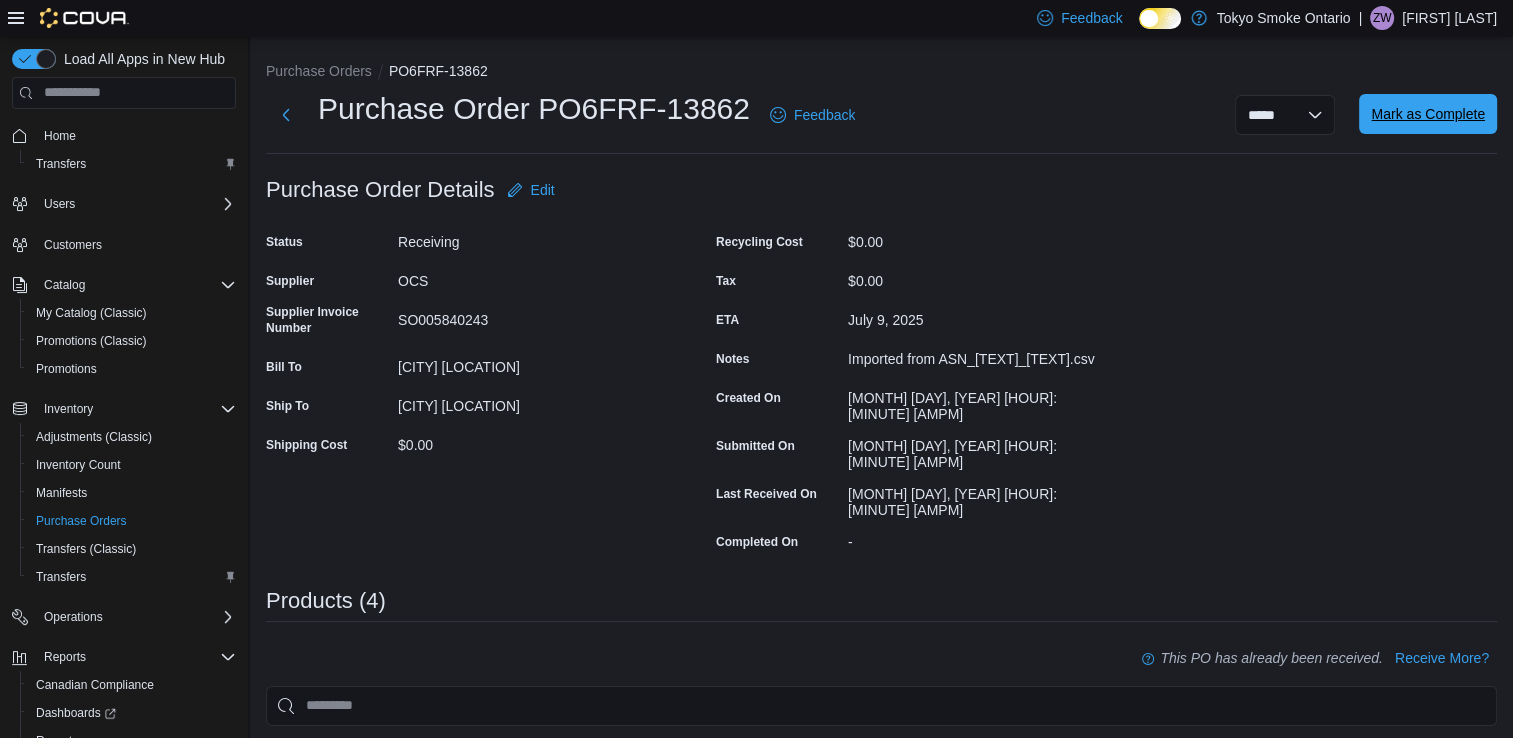 click on "Mark as Complete" at bounding box center [1428, 114] 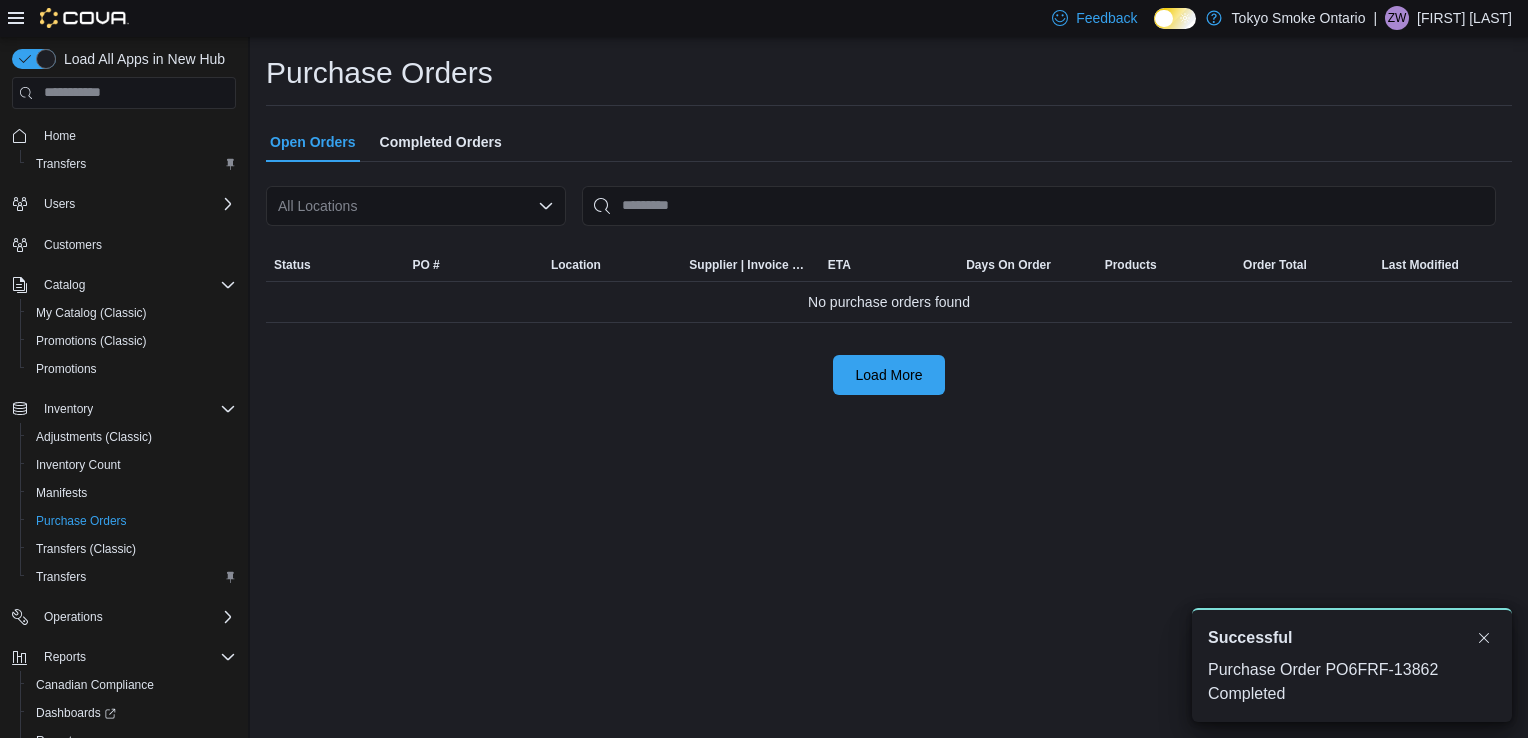 scroll, scrollTop: 0, scrollLeft: 0, axis: both 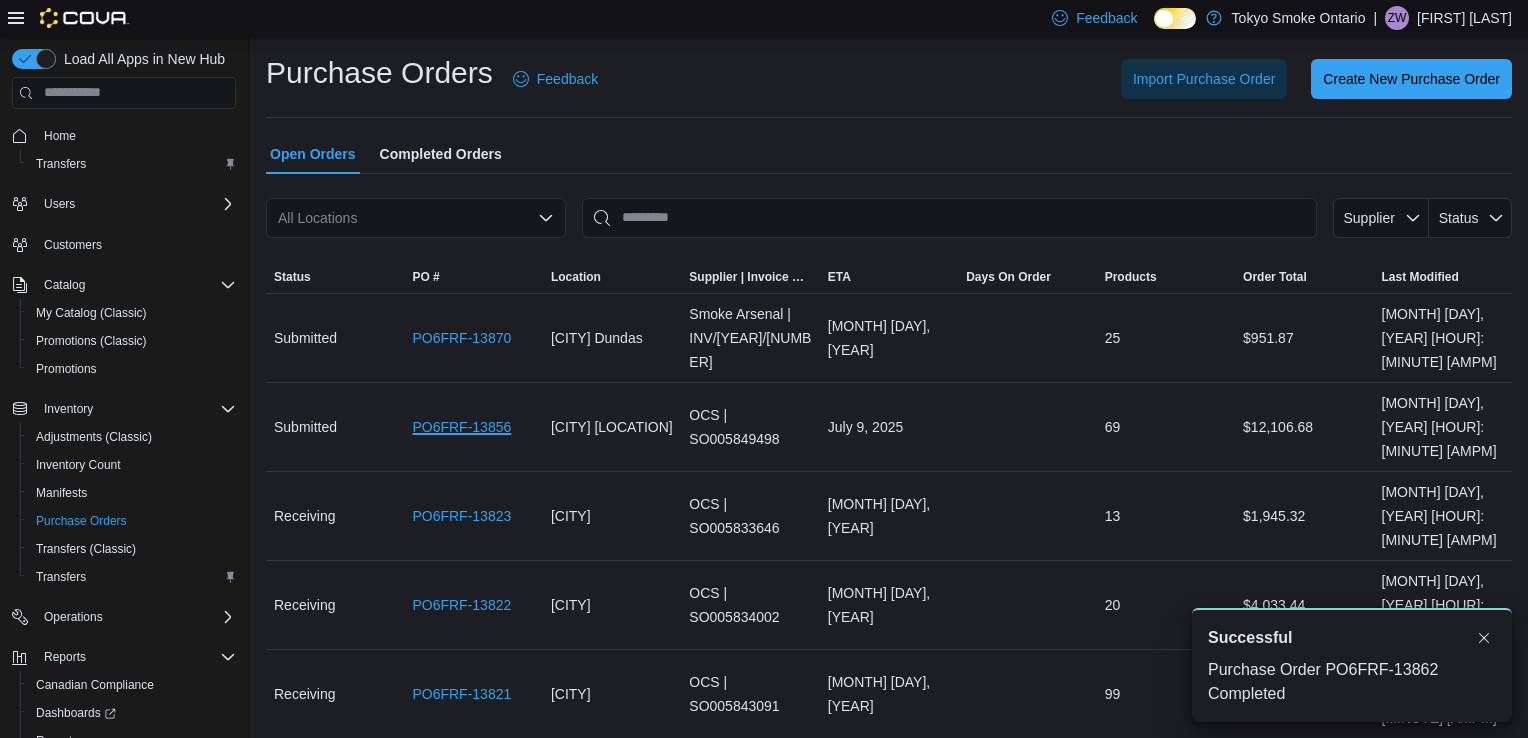 click on "PO6FRF-13856" at bounding box center [461, 427] 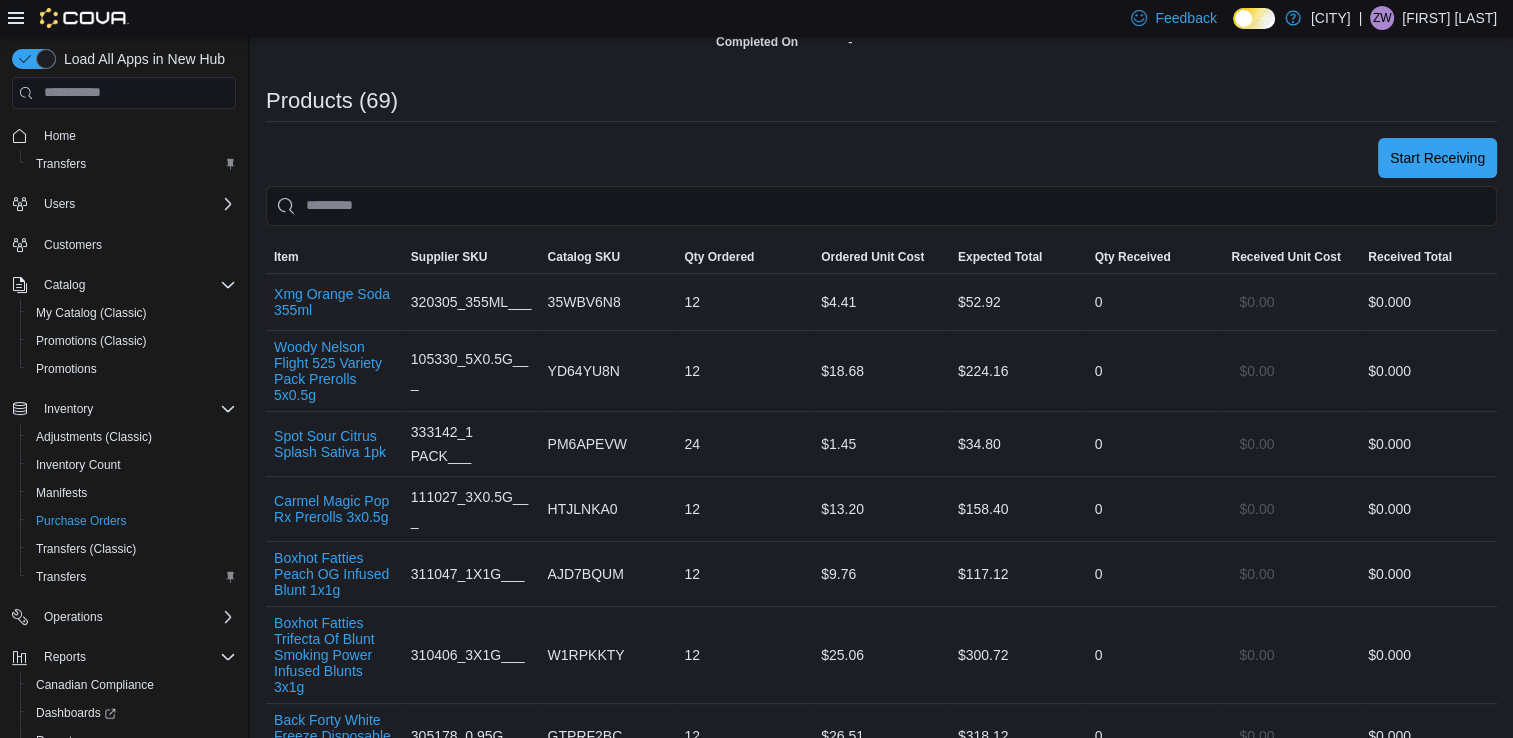 scroll, scrollTop: 507, scrollLeft: 0, axis: vertical 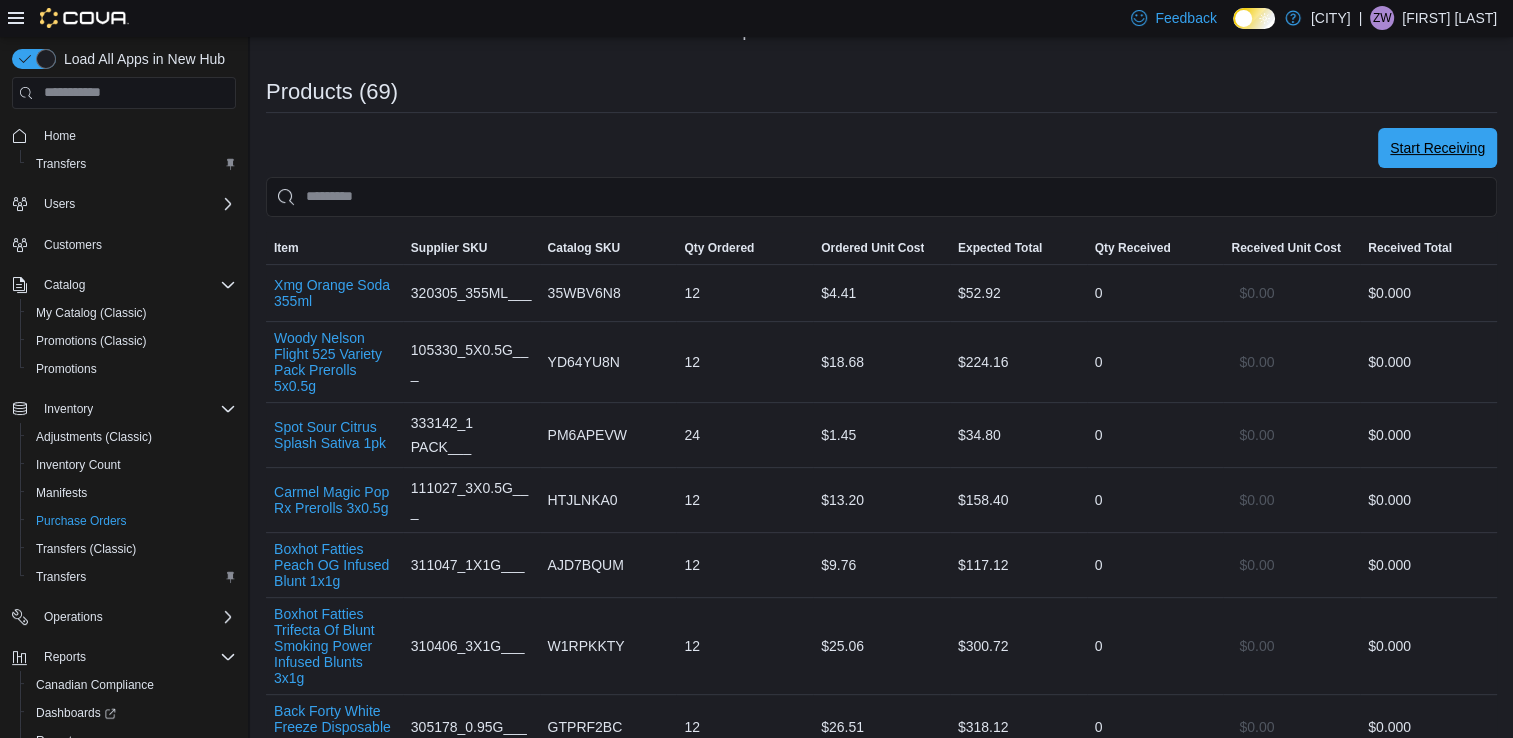 click on "Start Receiving" at bounding box center [1437, 148] 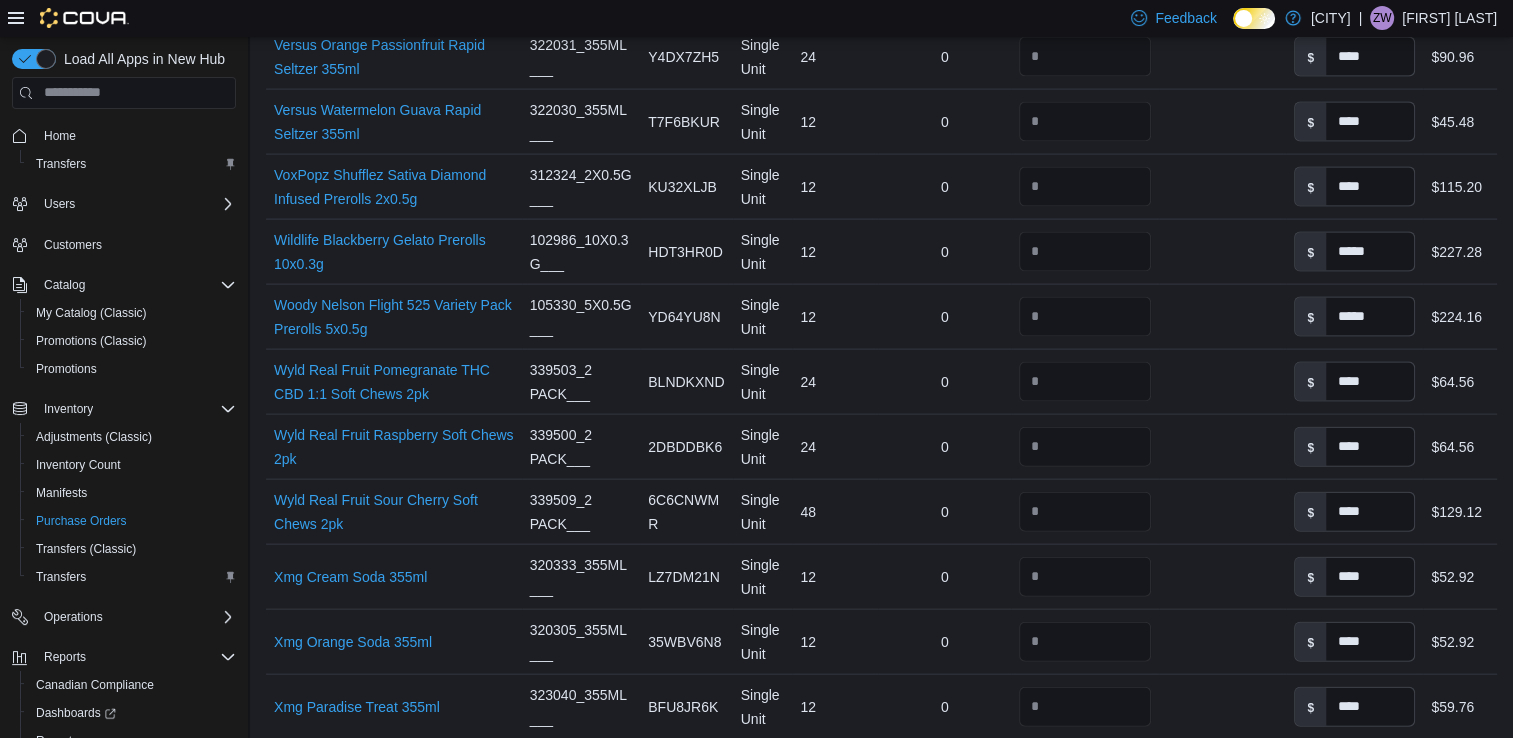 scroll, scrollTop: 4751, scrollLeft: 0, axis: vertical 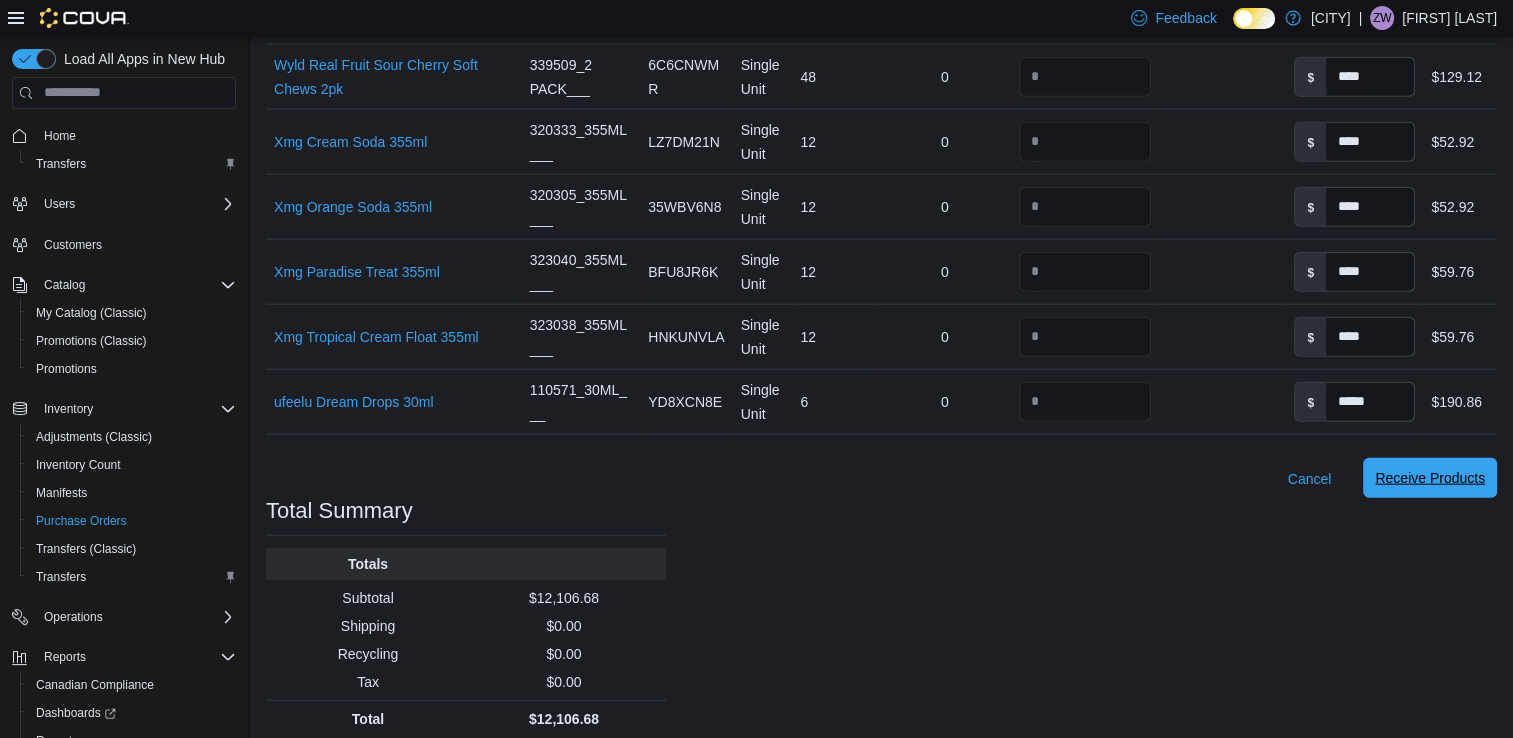 click on "Receive Products" at bounding box center (1430, 478) 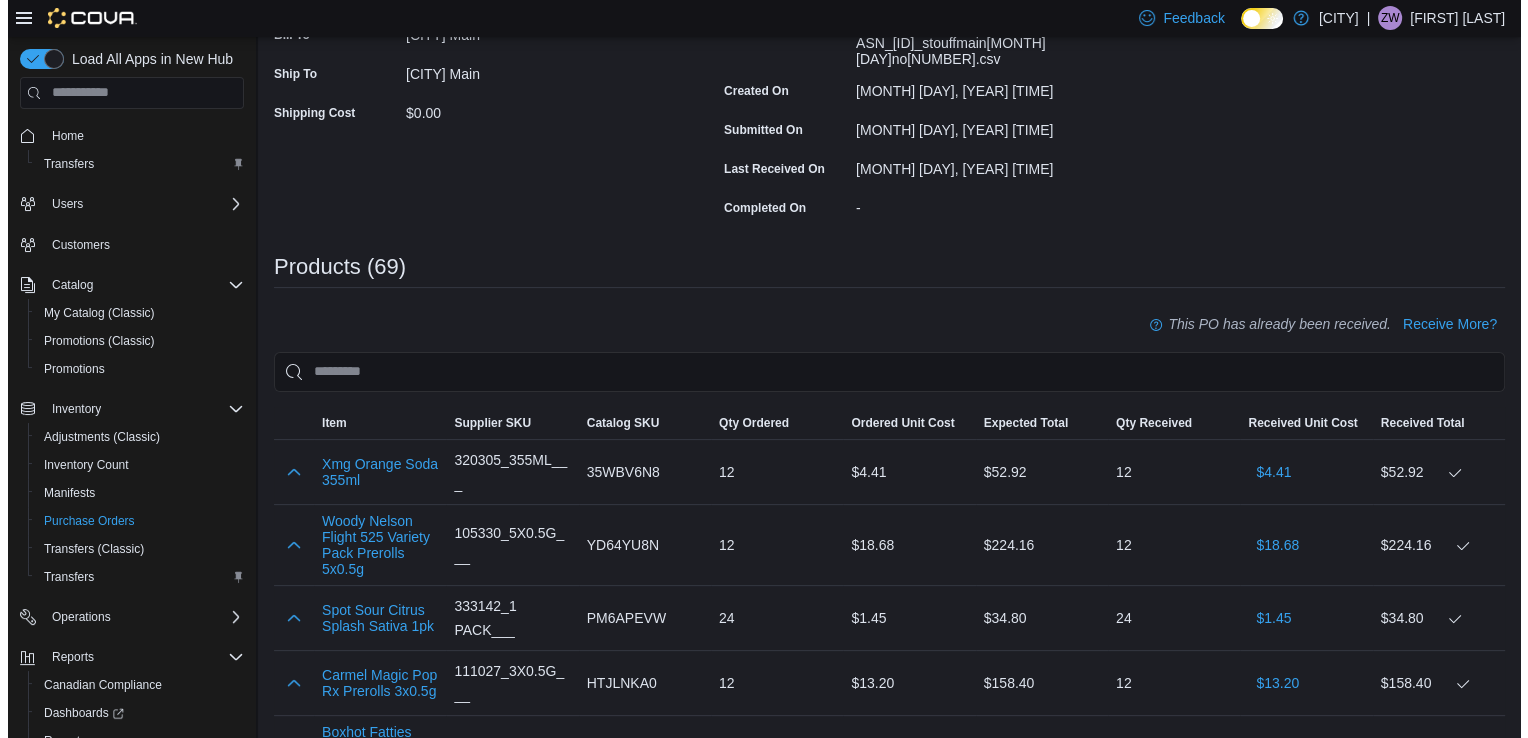 scroll, scrollTop: 0, scrollLeft: 0, axis: both 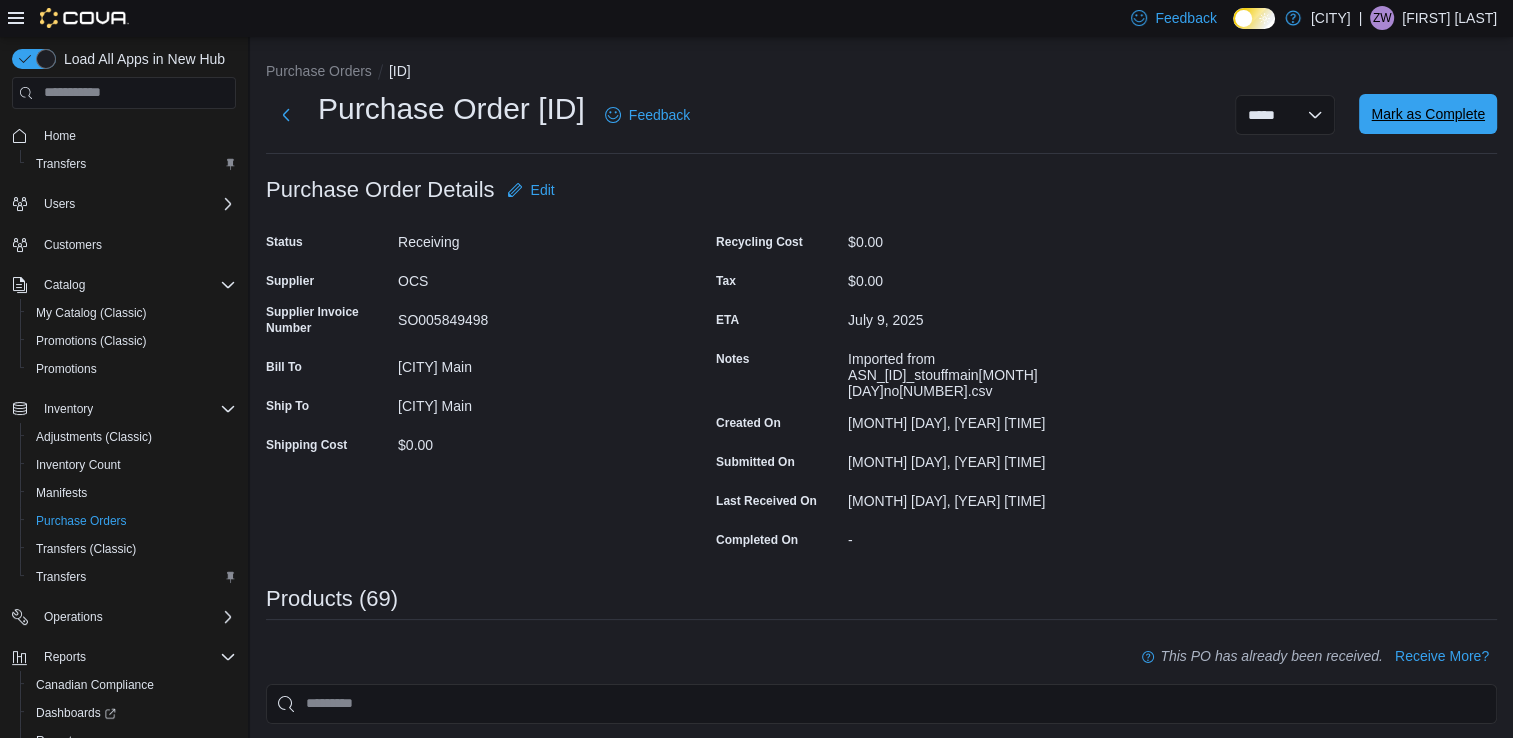 click on "Mark as Complete" at bounding box center (1428, 114) 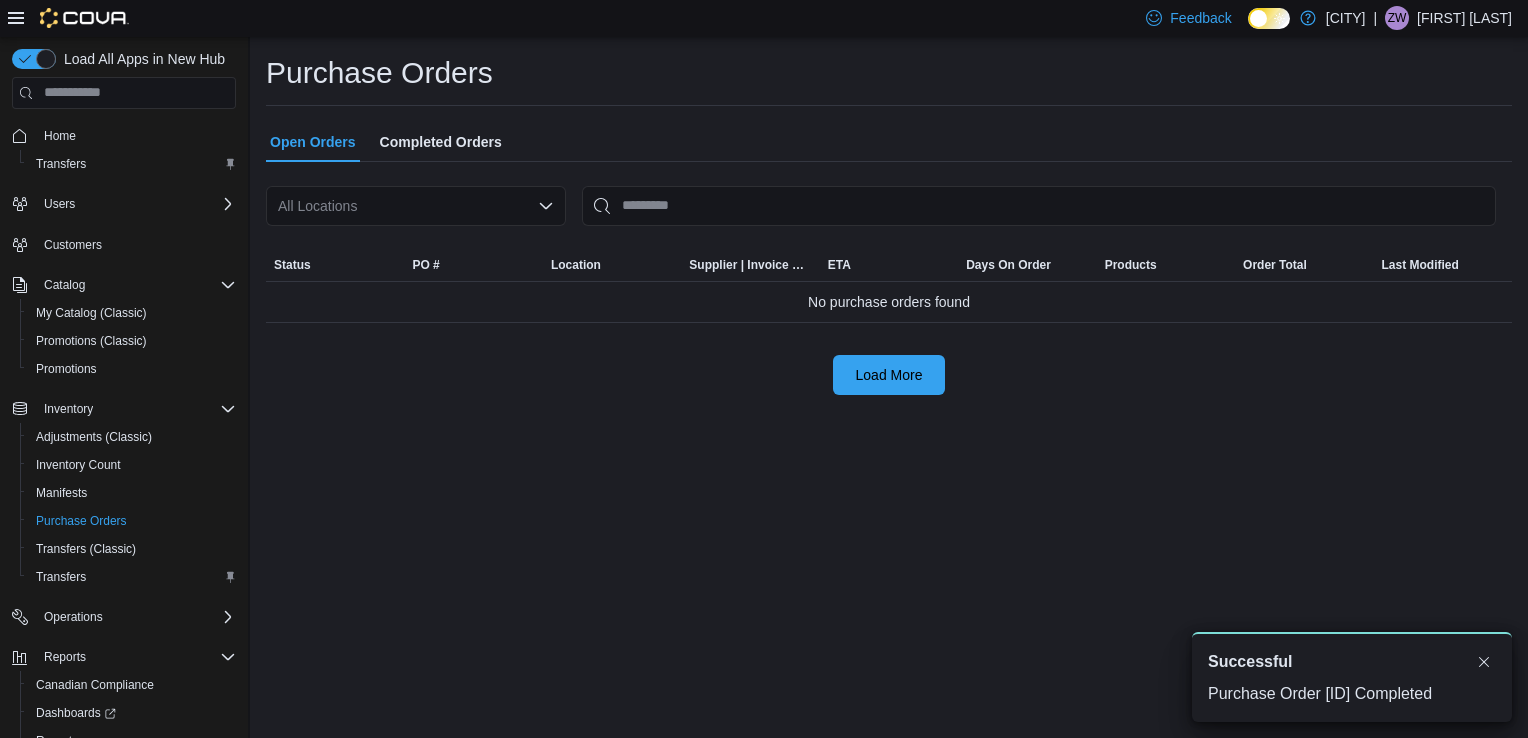 scroll, scrollTop: 0, scrollLeft: 0, axis: both 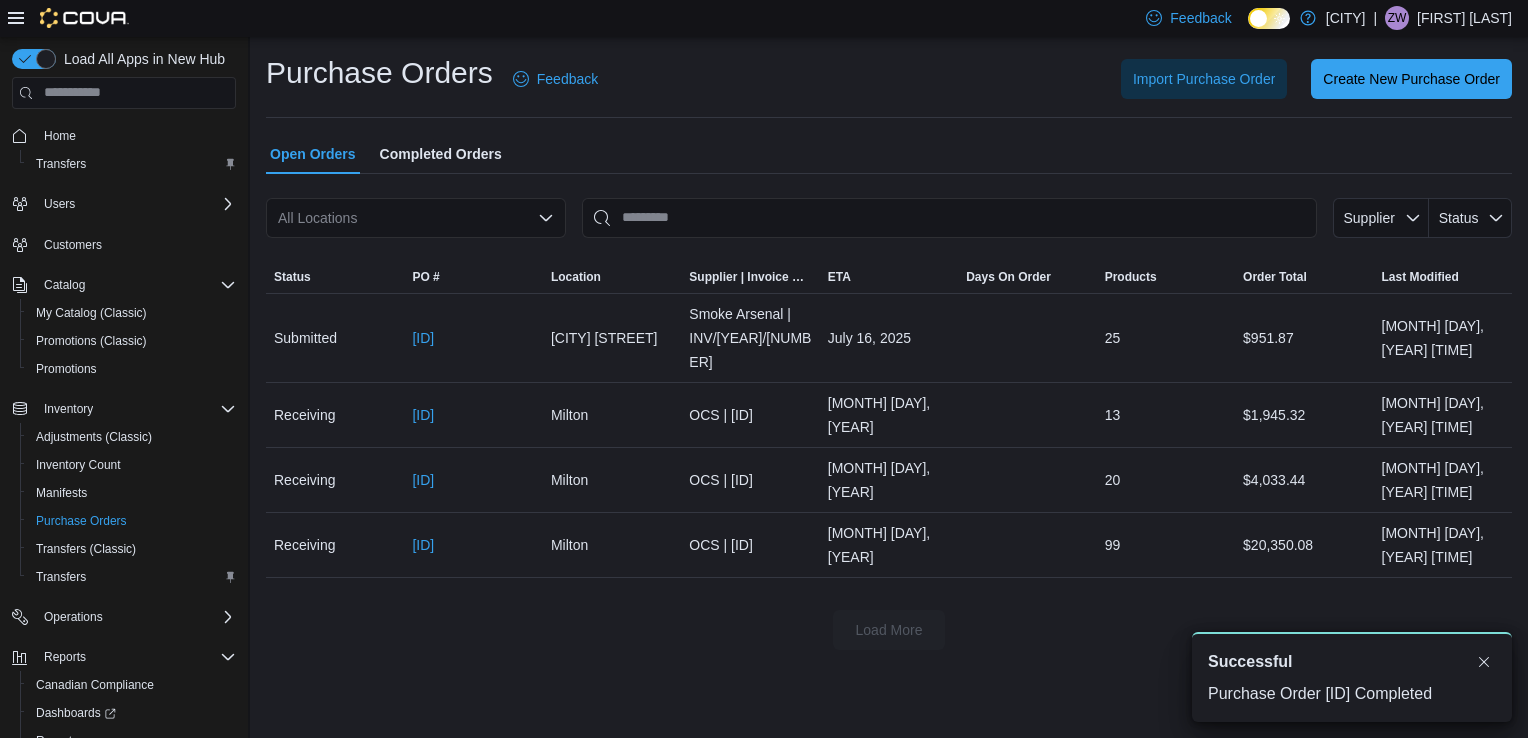 click on "[FIRST] [LAST]" at bounding box center [1464, 18] 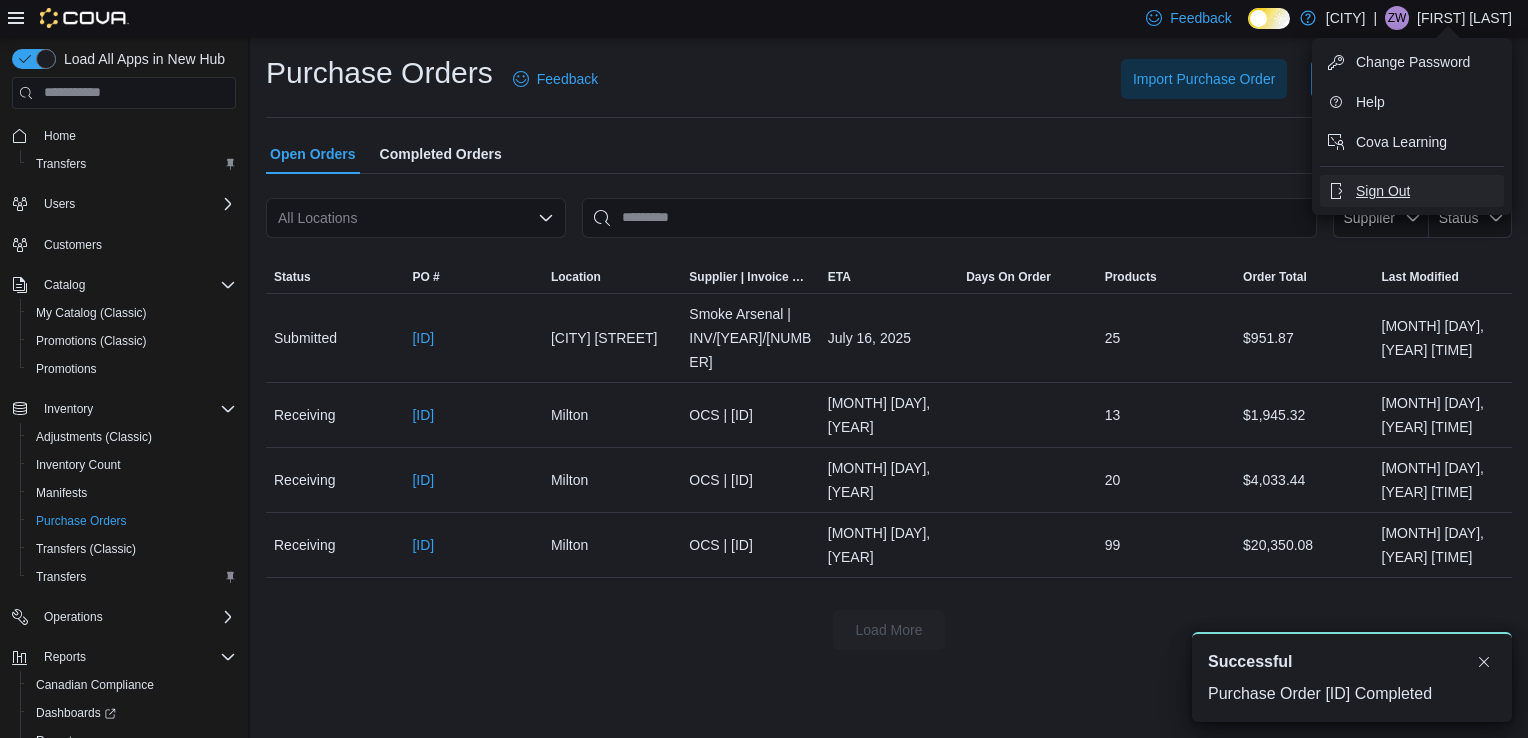 click on "Sign Out" at bounding box center (1412, 62) 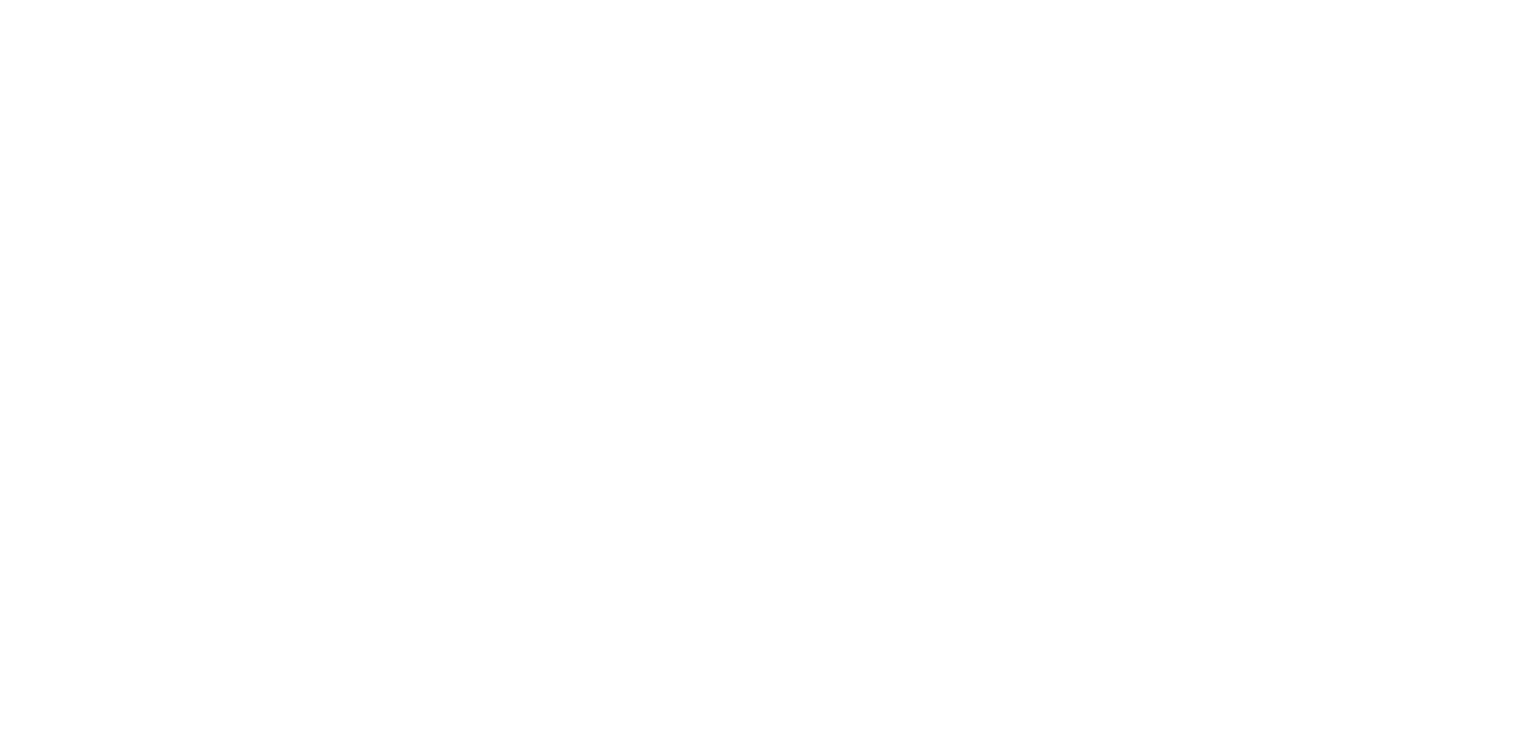 scroll, scrollTop: 0, scrollLeft: 0, axis: both 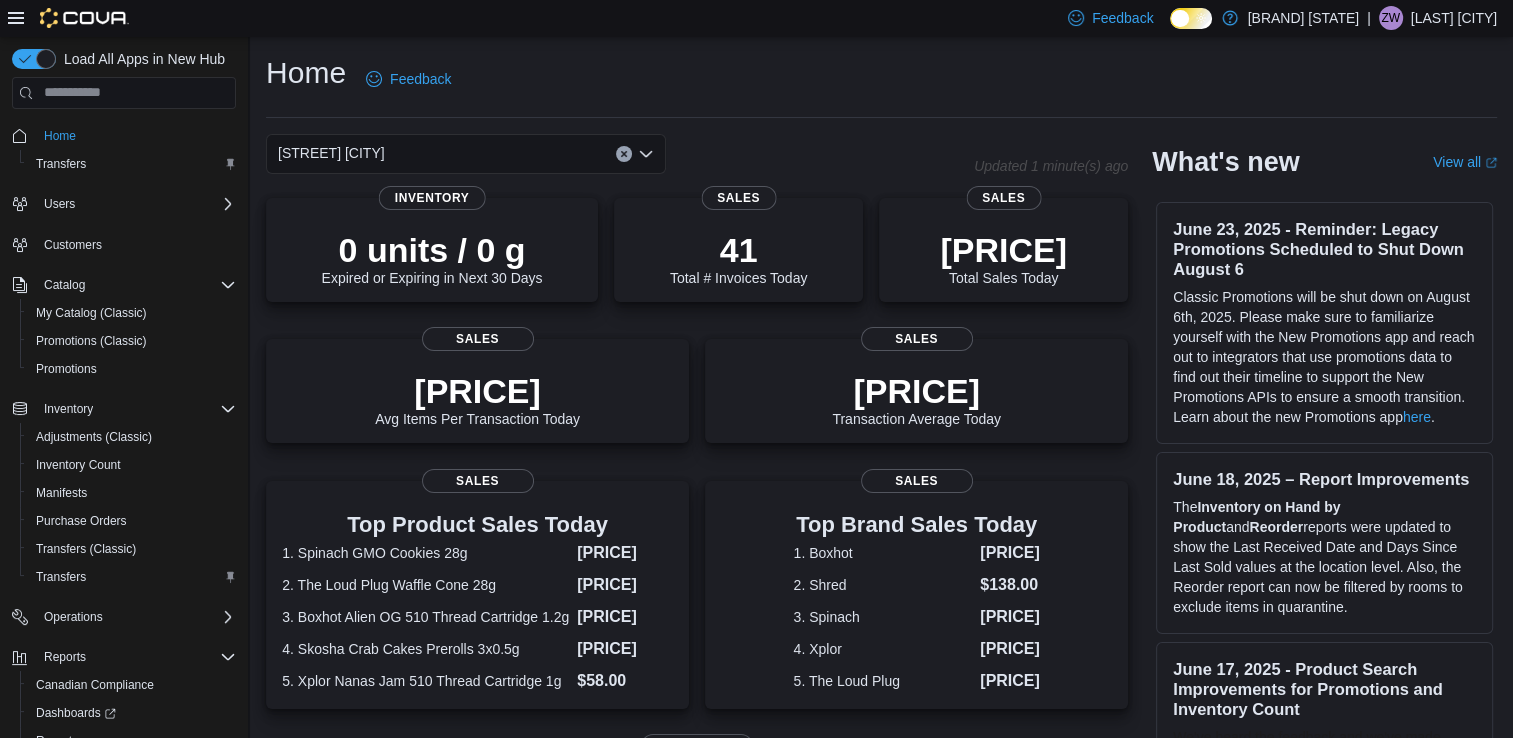 click on "[LAST] [CITY]" at bounding box center [1454, 18] 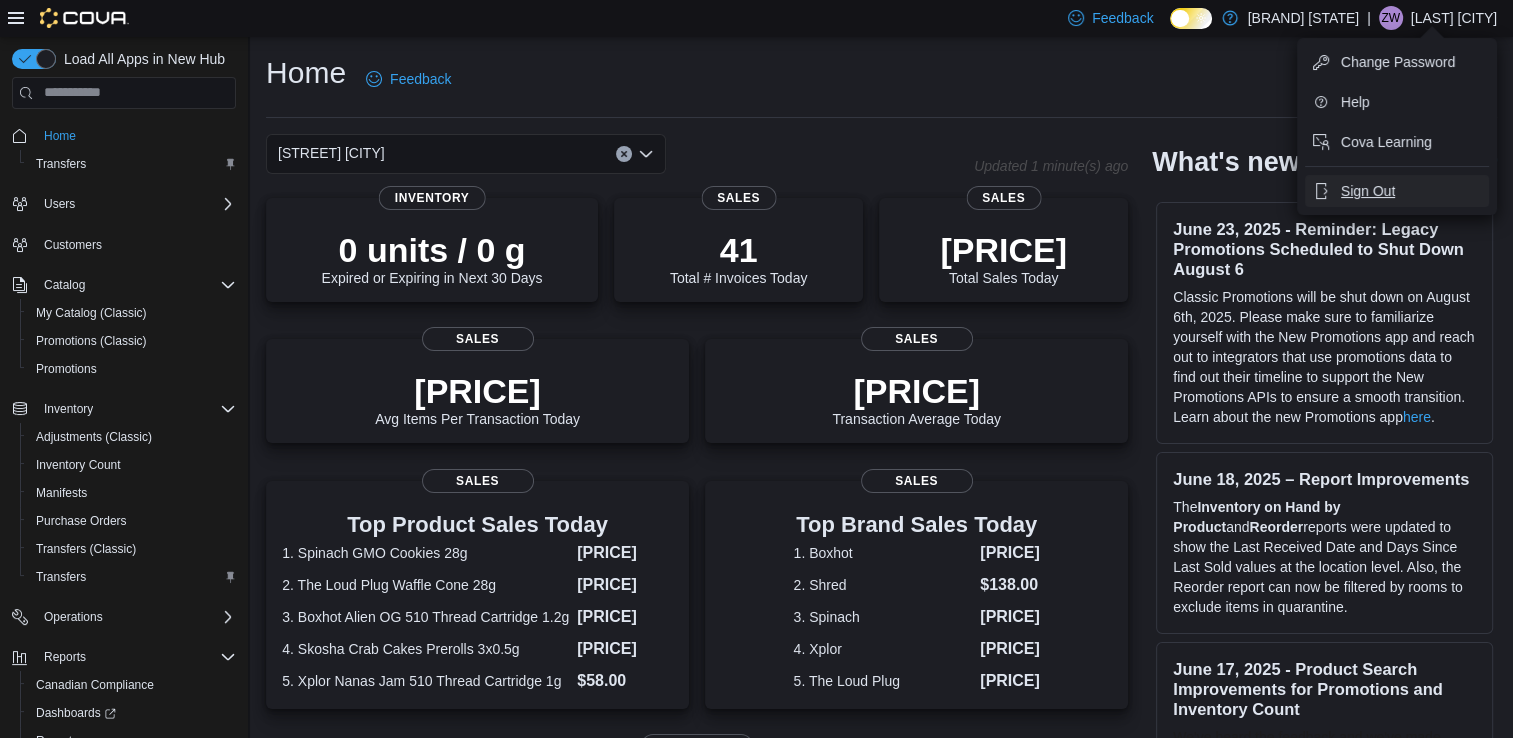 click on "Sign Out" at bounding box center [1397, 62] 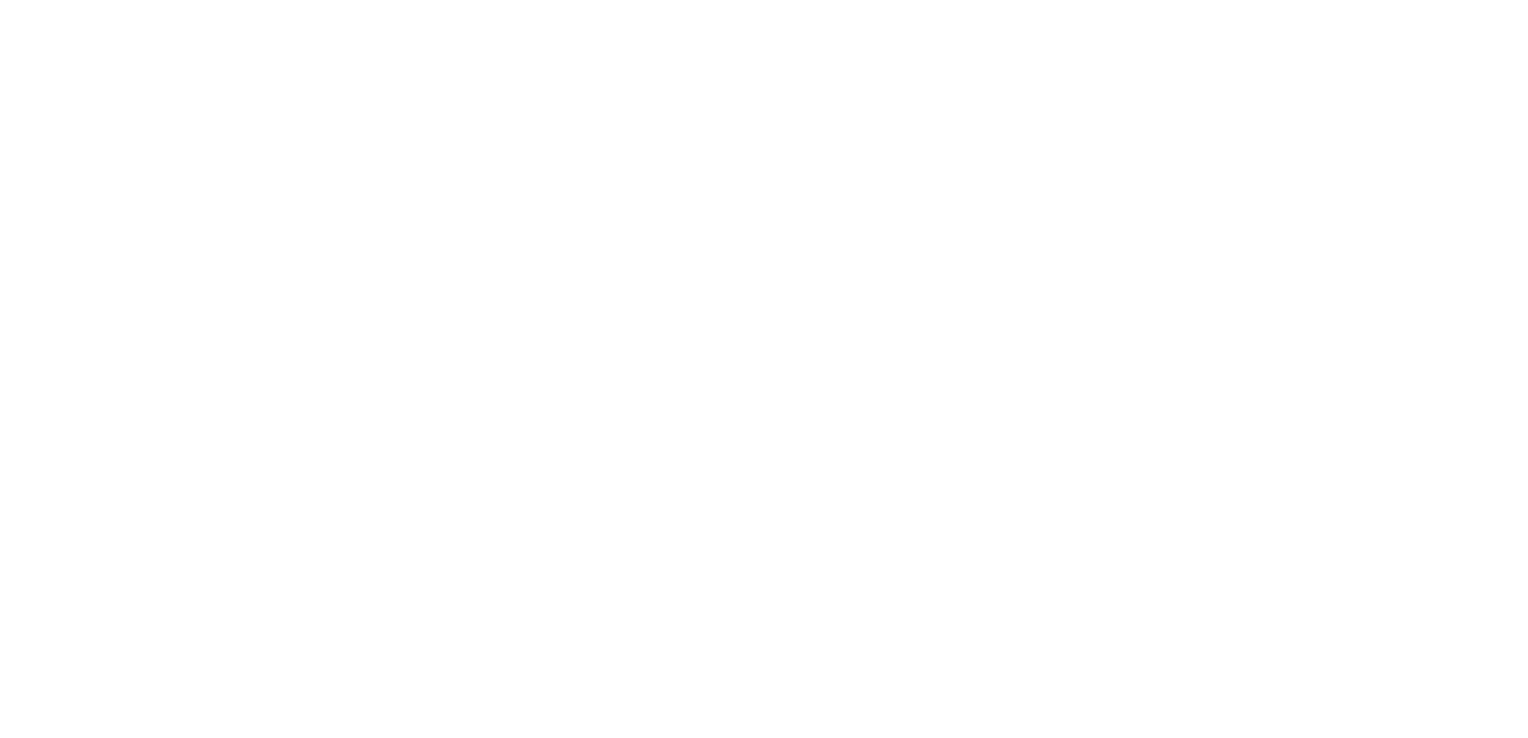 scroll, scrollTop: 0, scrollLeft: 0, axis: both 